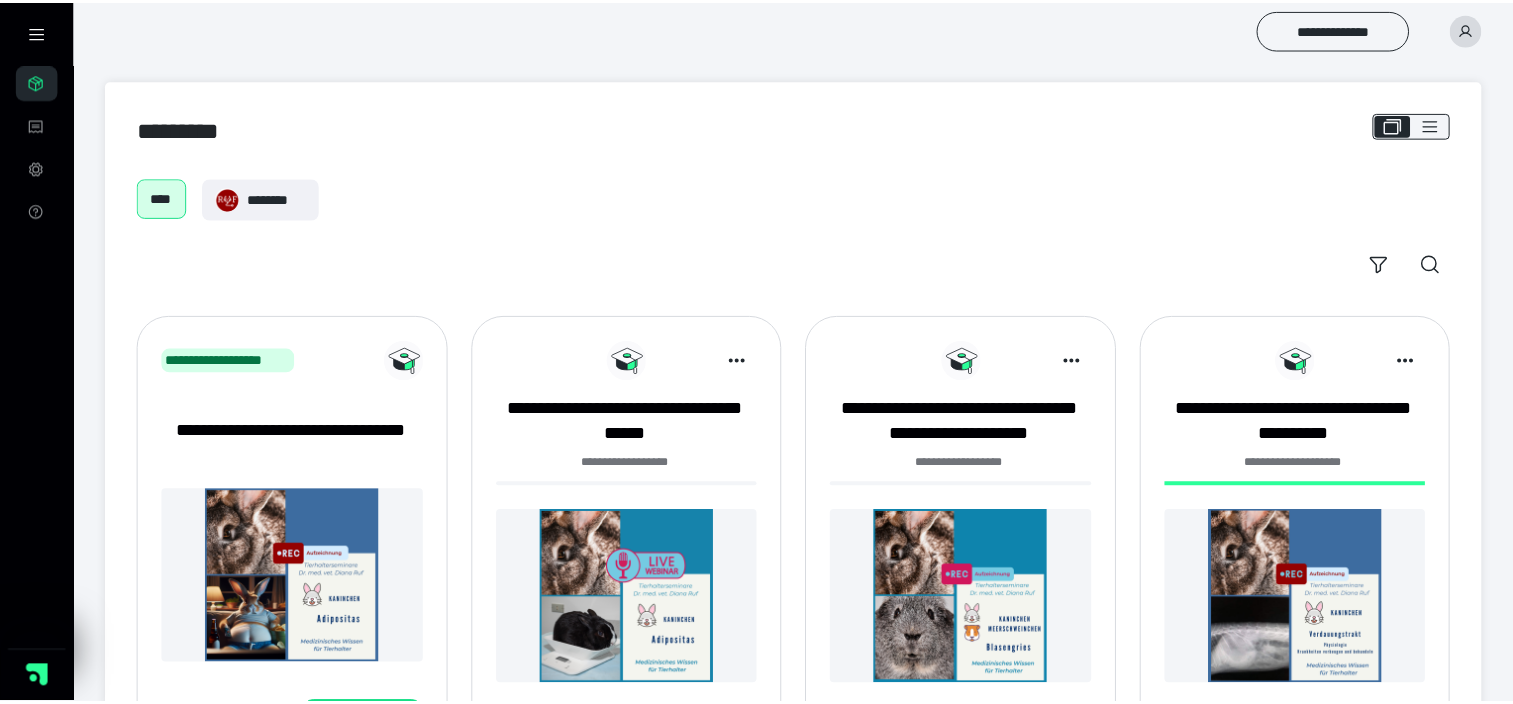 scroll, scrollTop: 0, scrollLeft: 0, axis: both 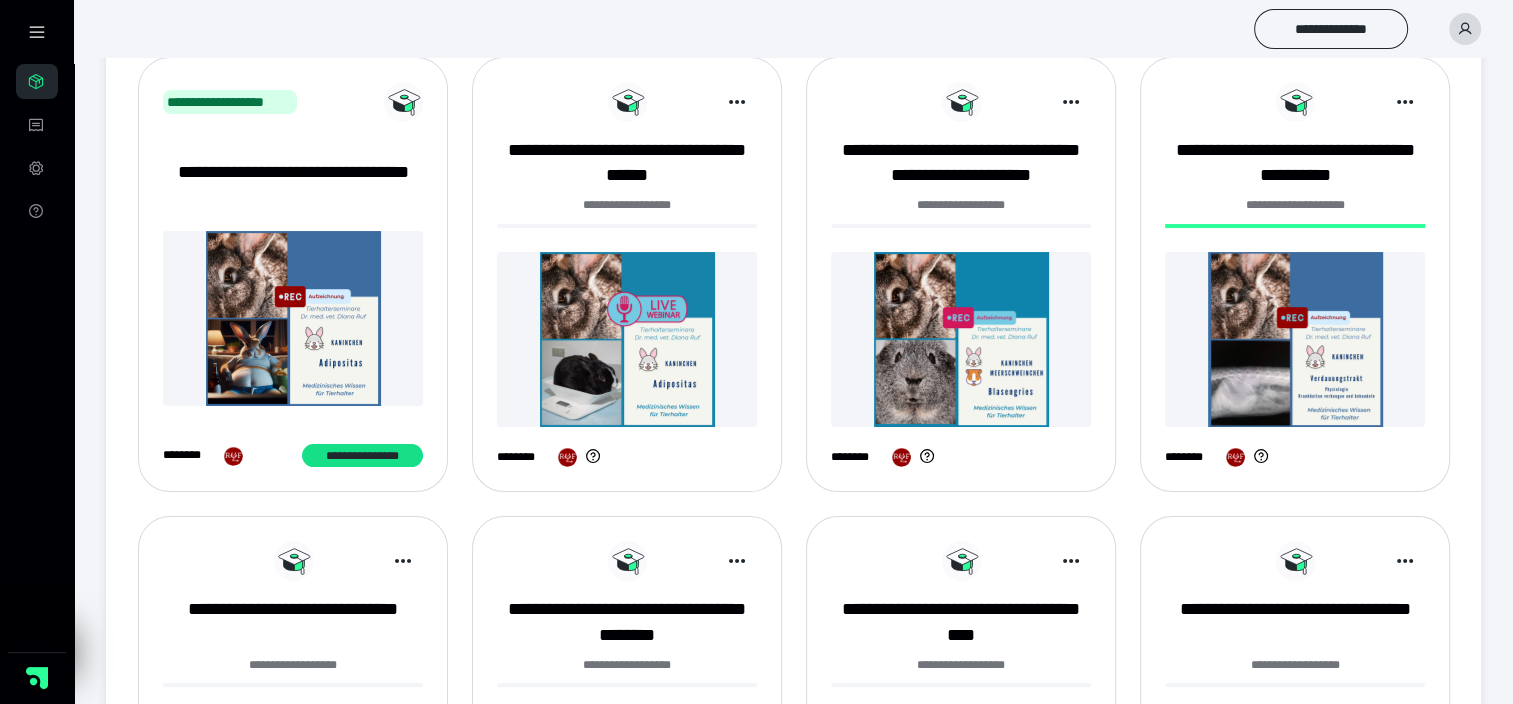 click at bounding box center (627, 339) 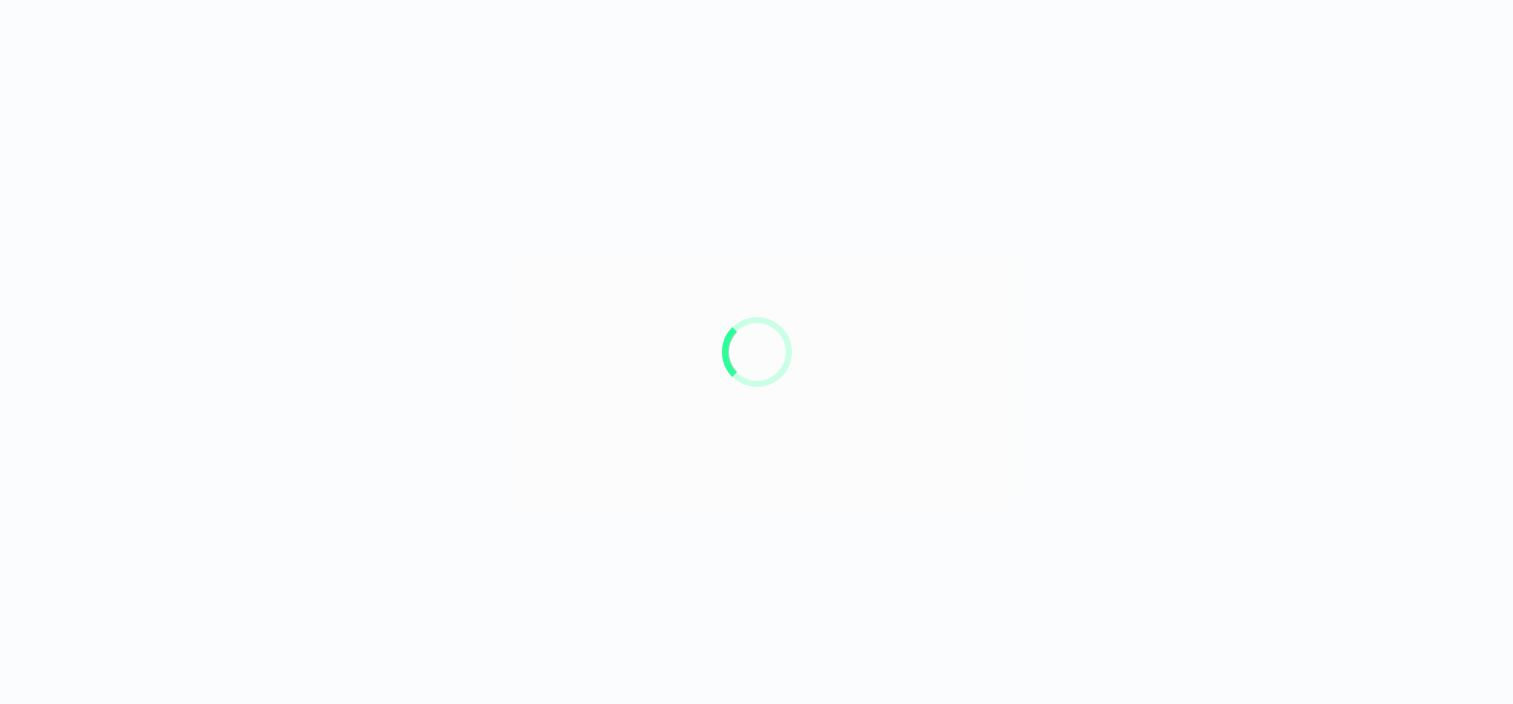 scroll, scrollTop: 0, scrollLeft: 0, axis: both 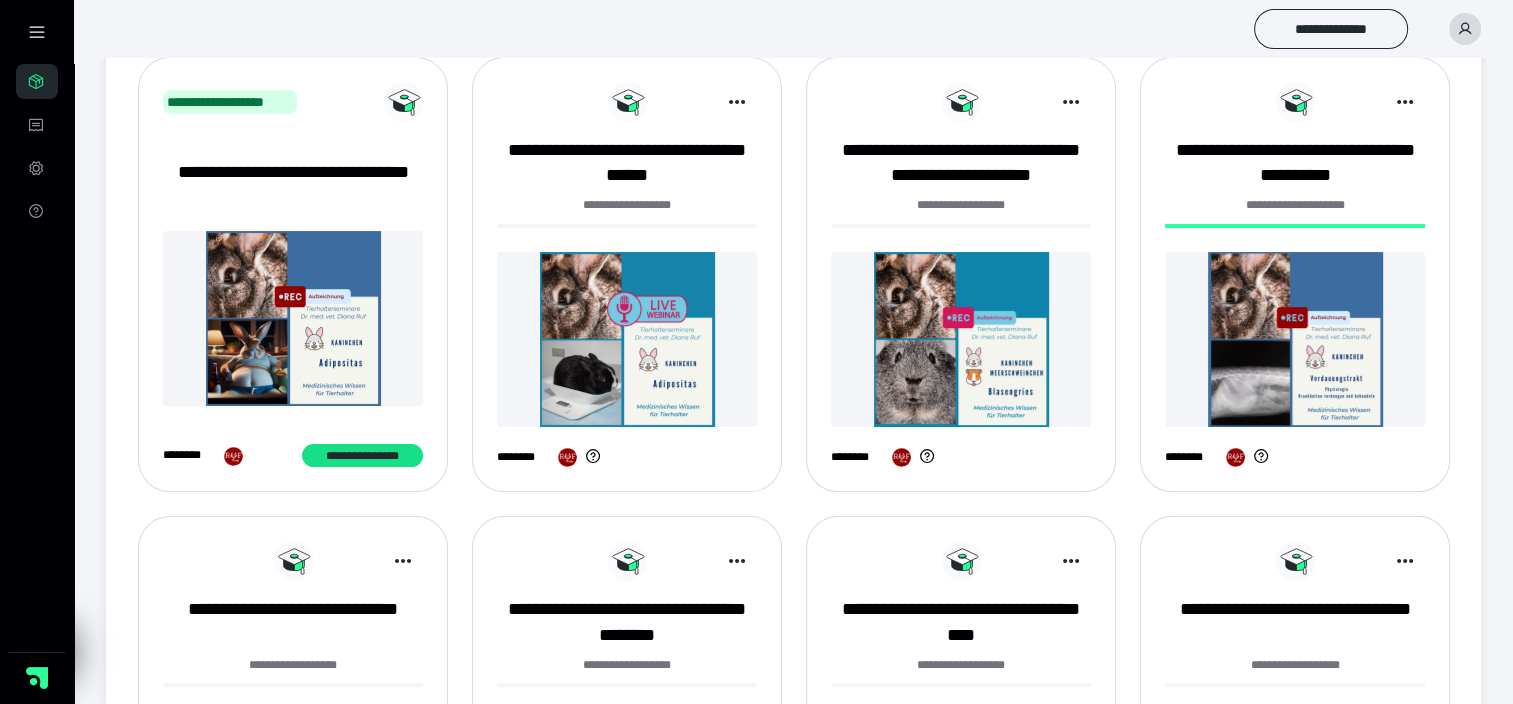 click at bounding box center (293, 318) 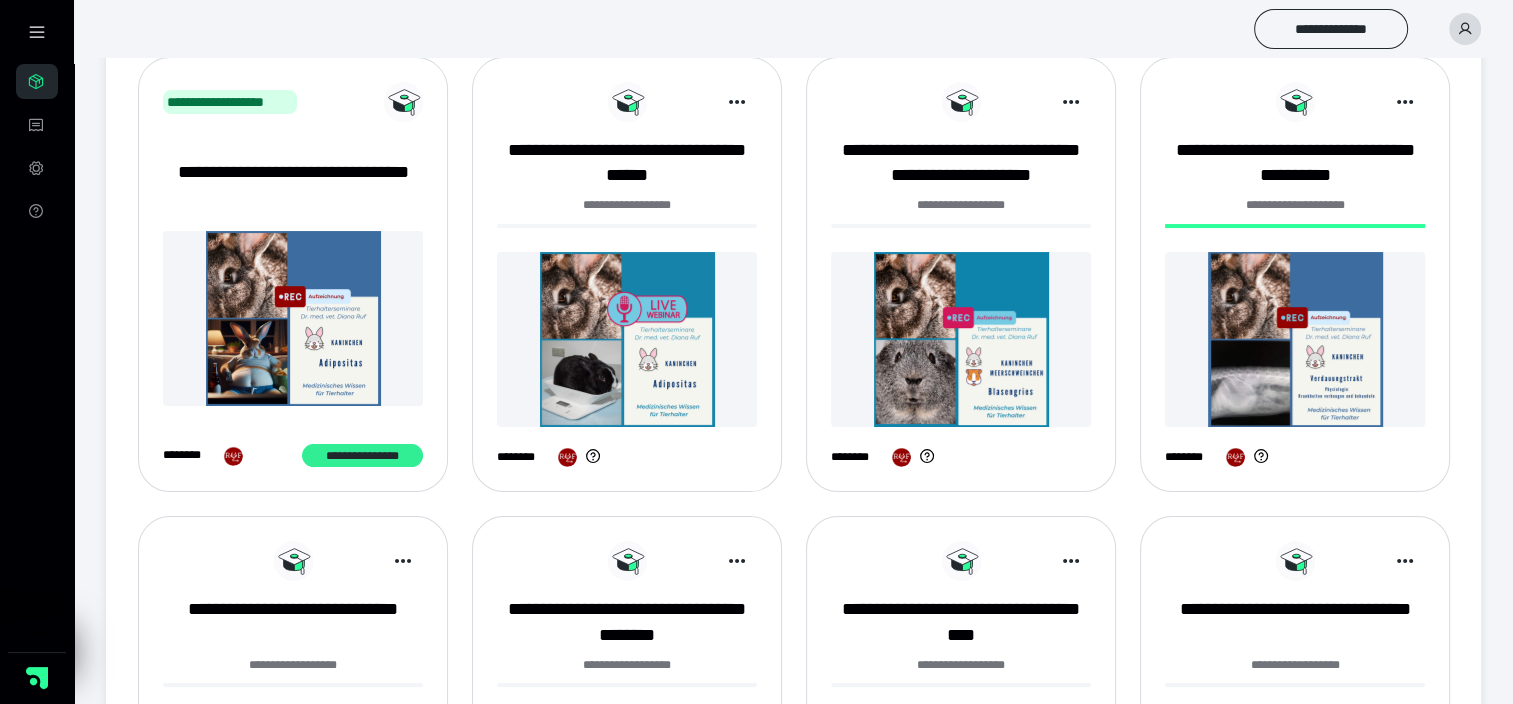 click on "**********" at bounding box center (362, 456) 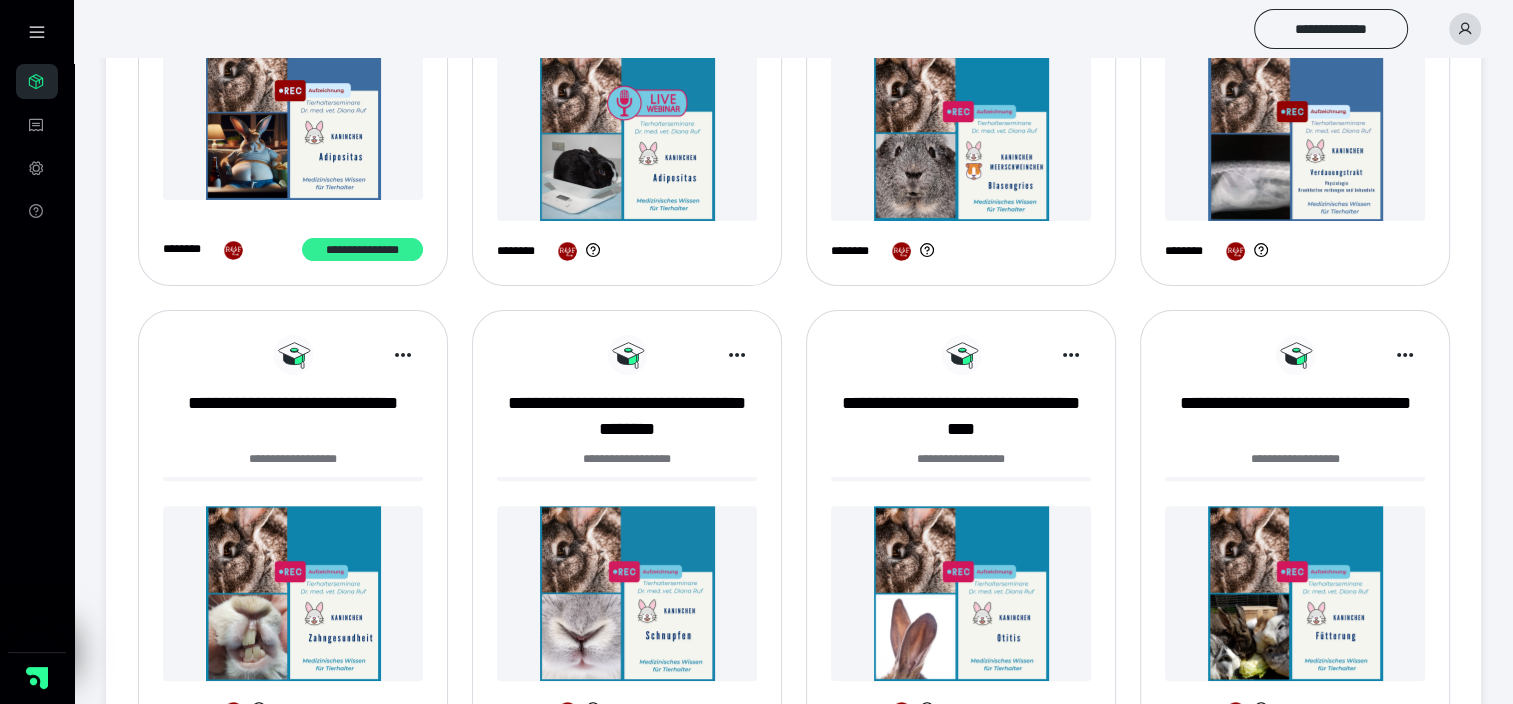 scroll, scrollTop: 561, scrollLeft: 0, axis: vertical 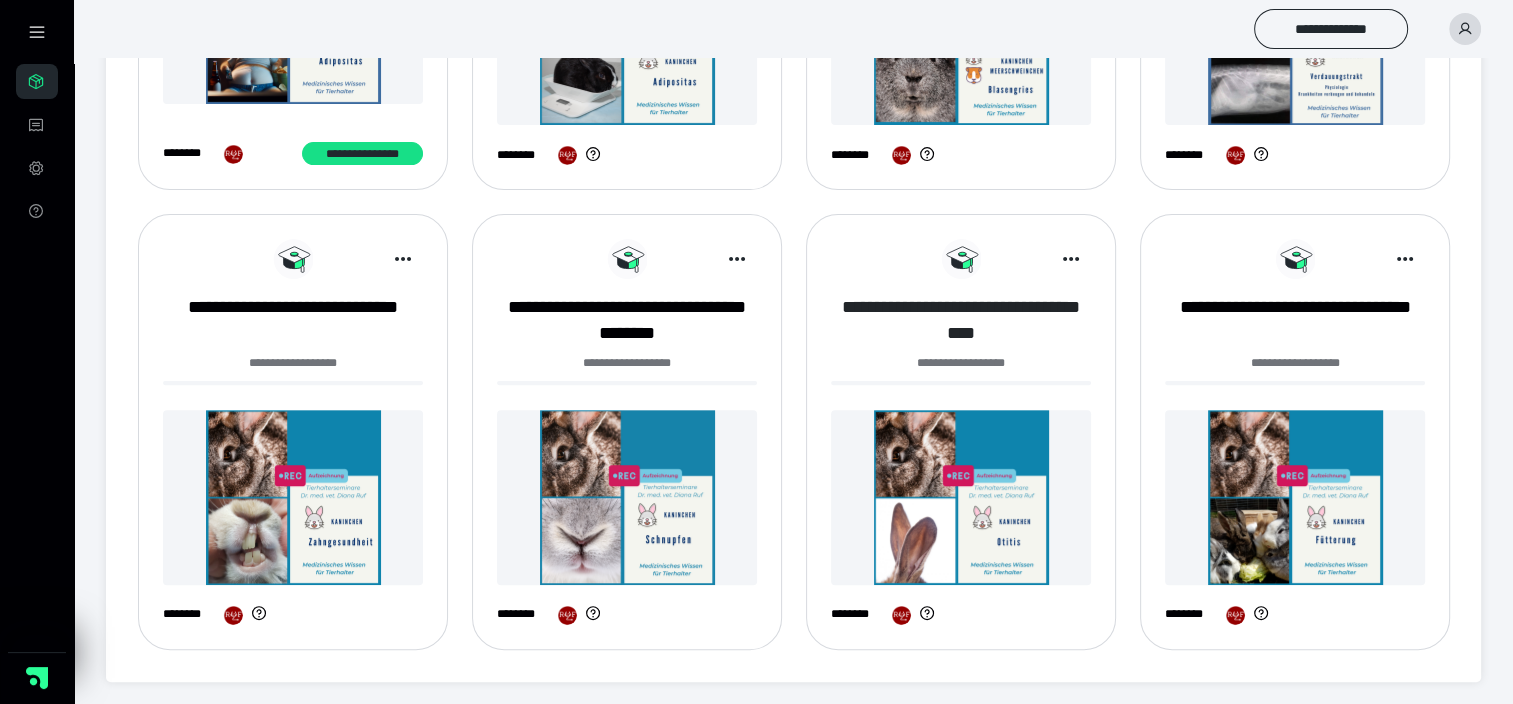 click on "**********" at bounding box center (961, 320) 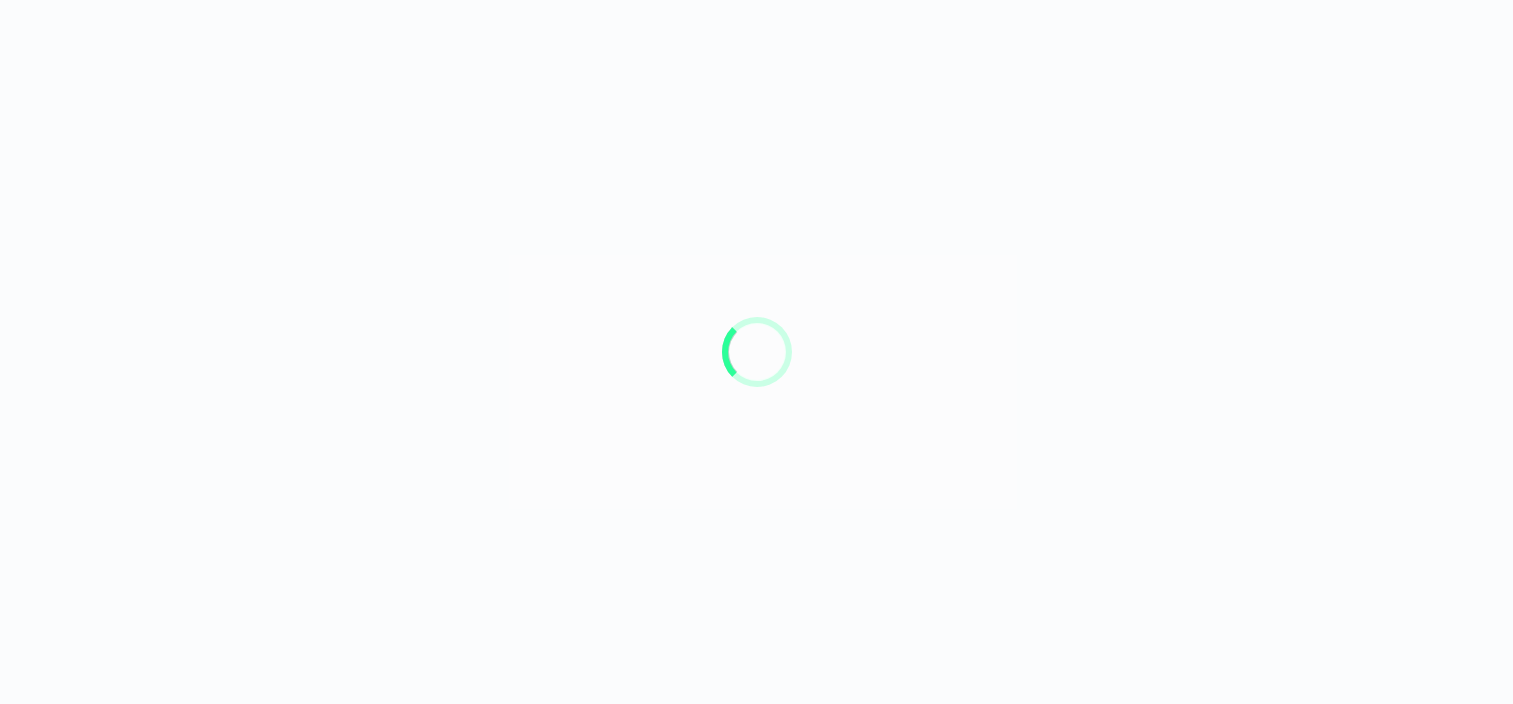 scroll, scrollTop: 0, scrollLeft: 0, axis: both 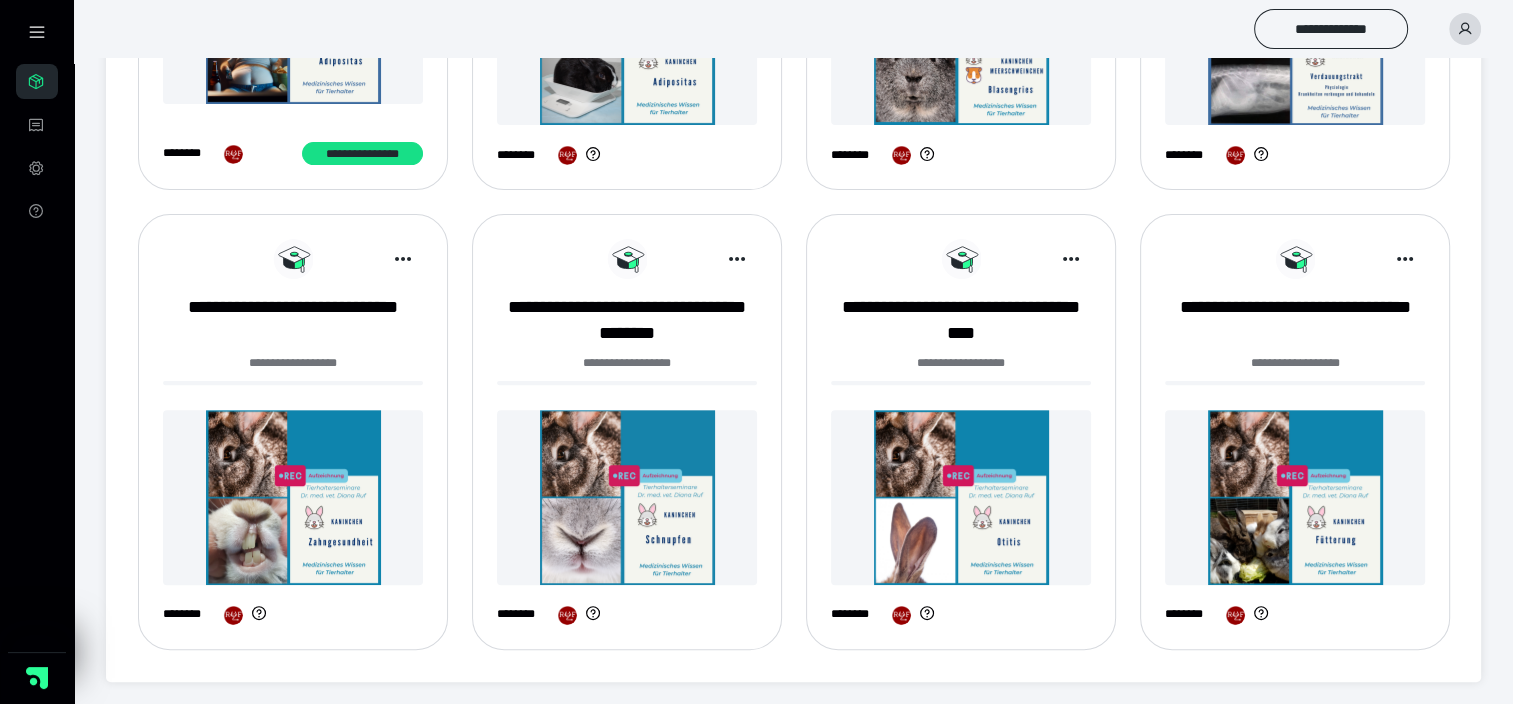 click at bounding box center [627, 497] 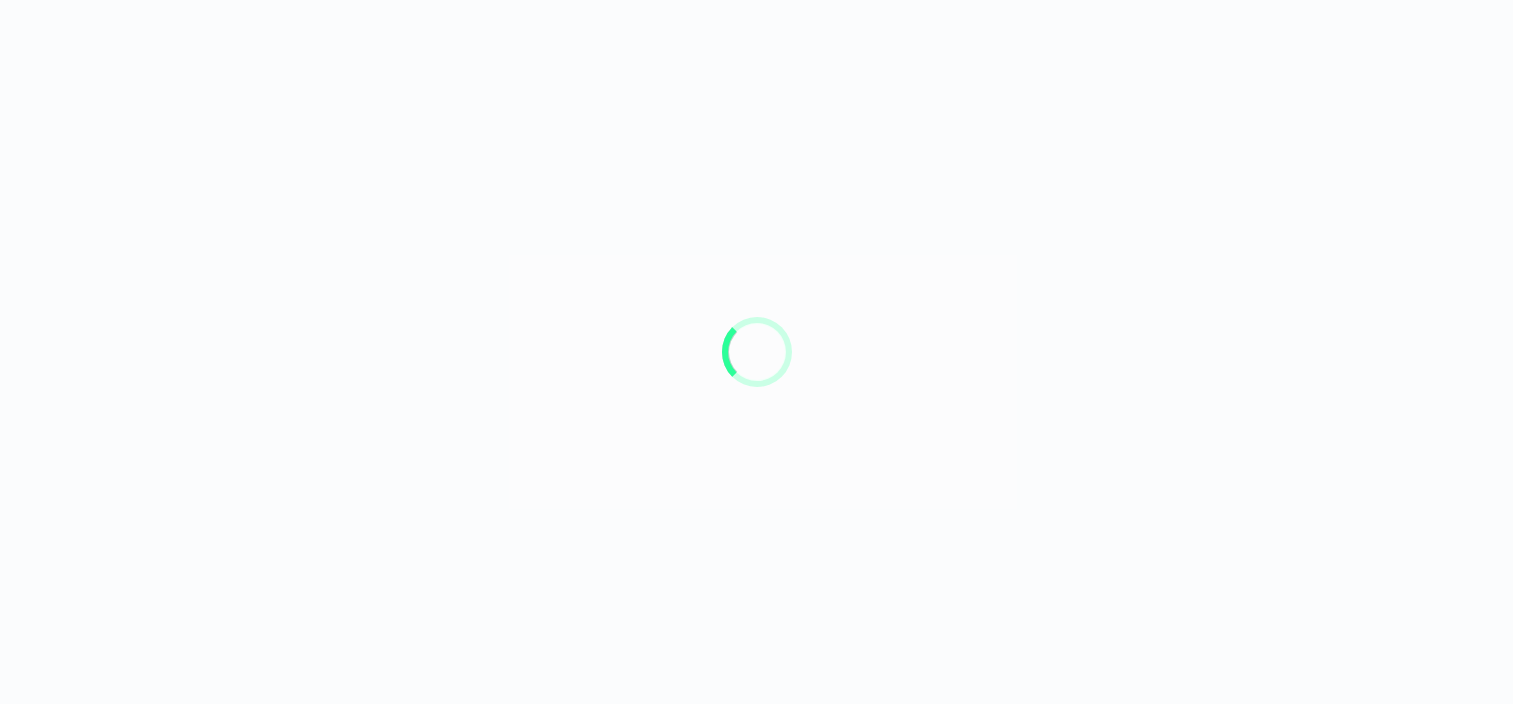 scroll, scrollTop: 0, scrollLeft: 0, axis: both 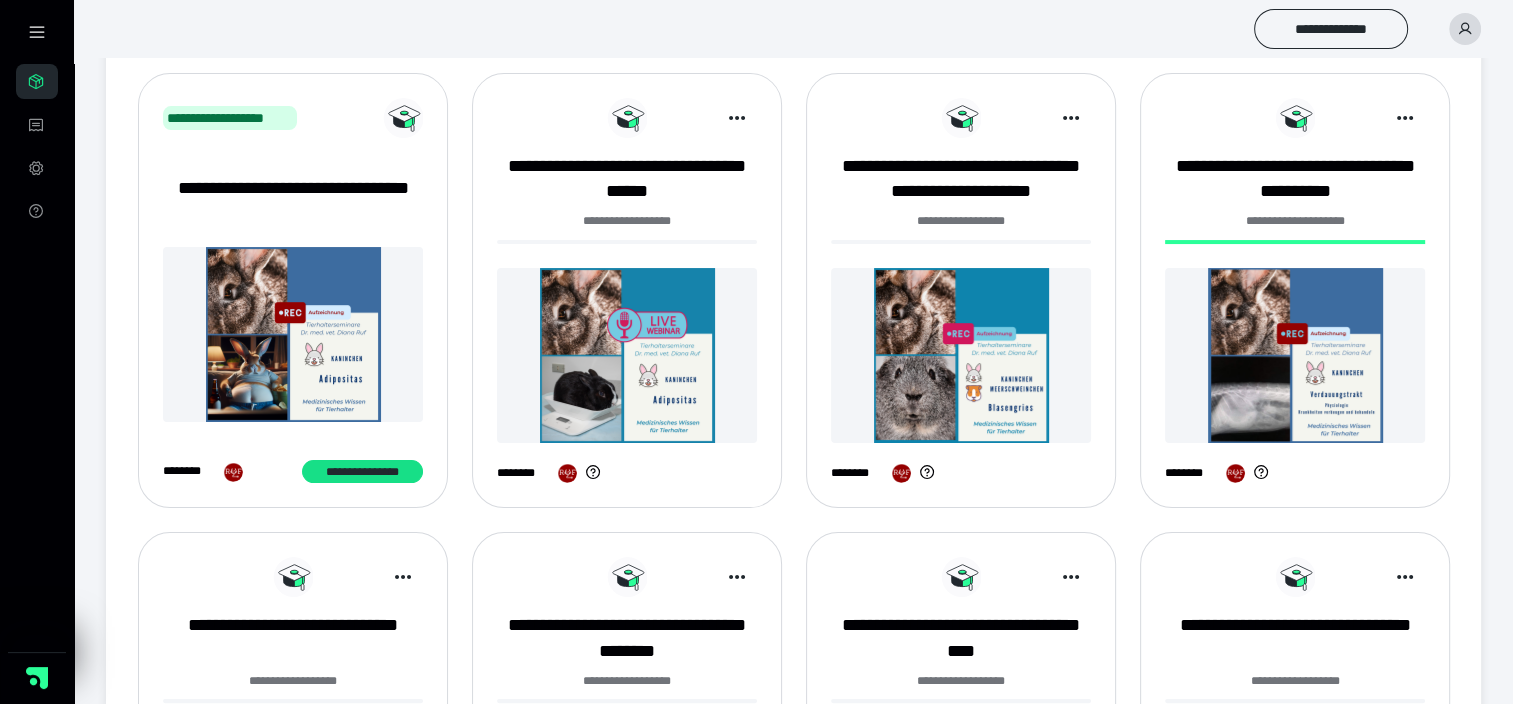 click 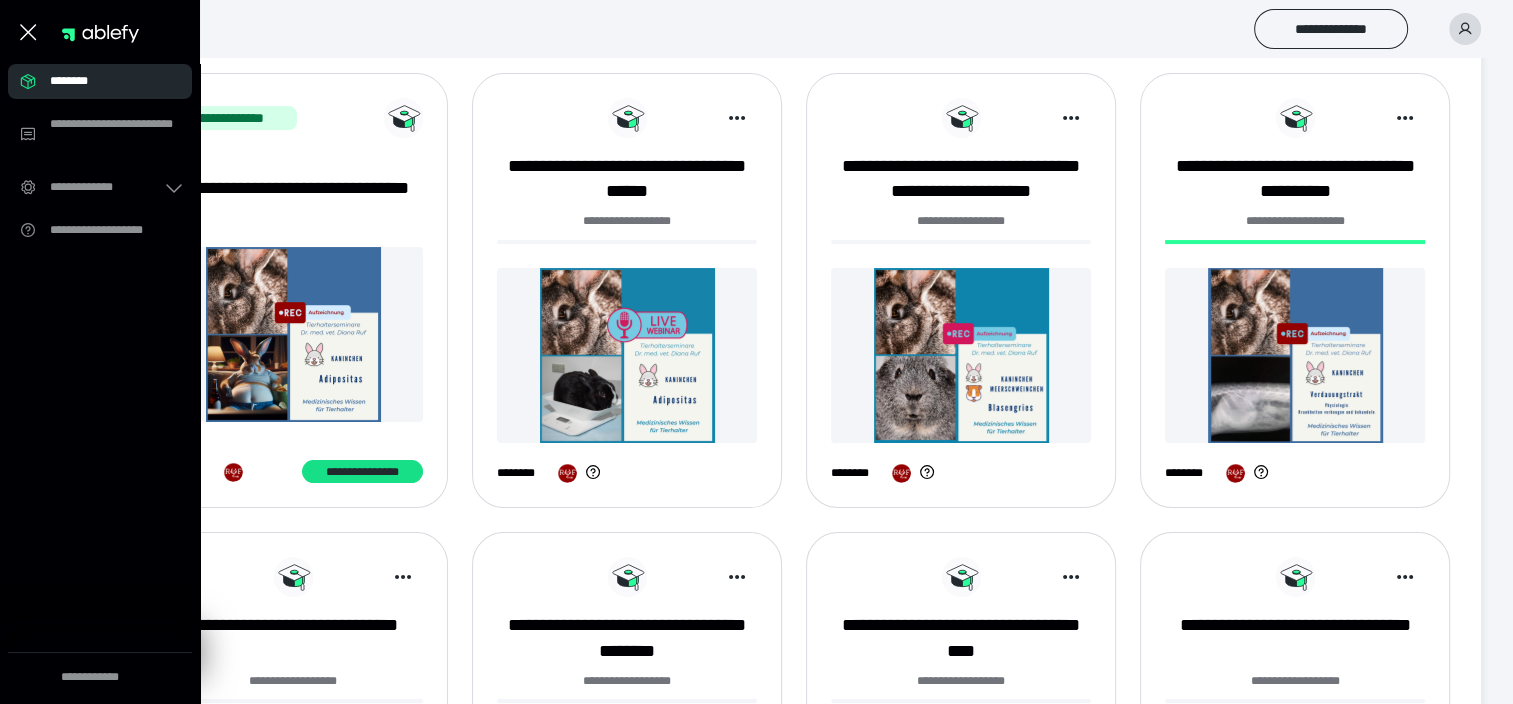 click on "********" at bounding box center [106, 81] 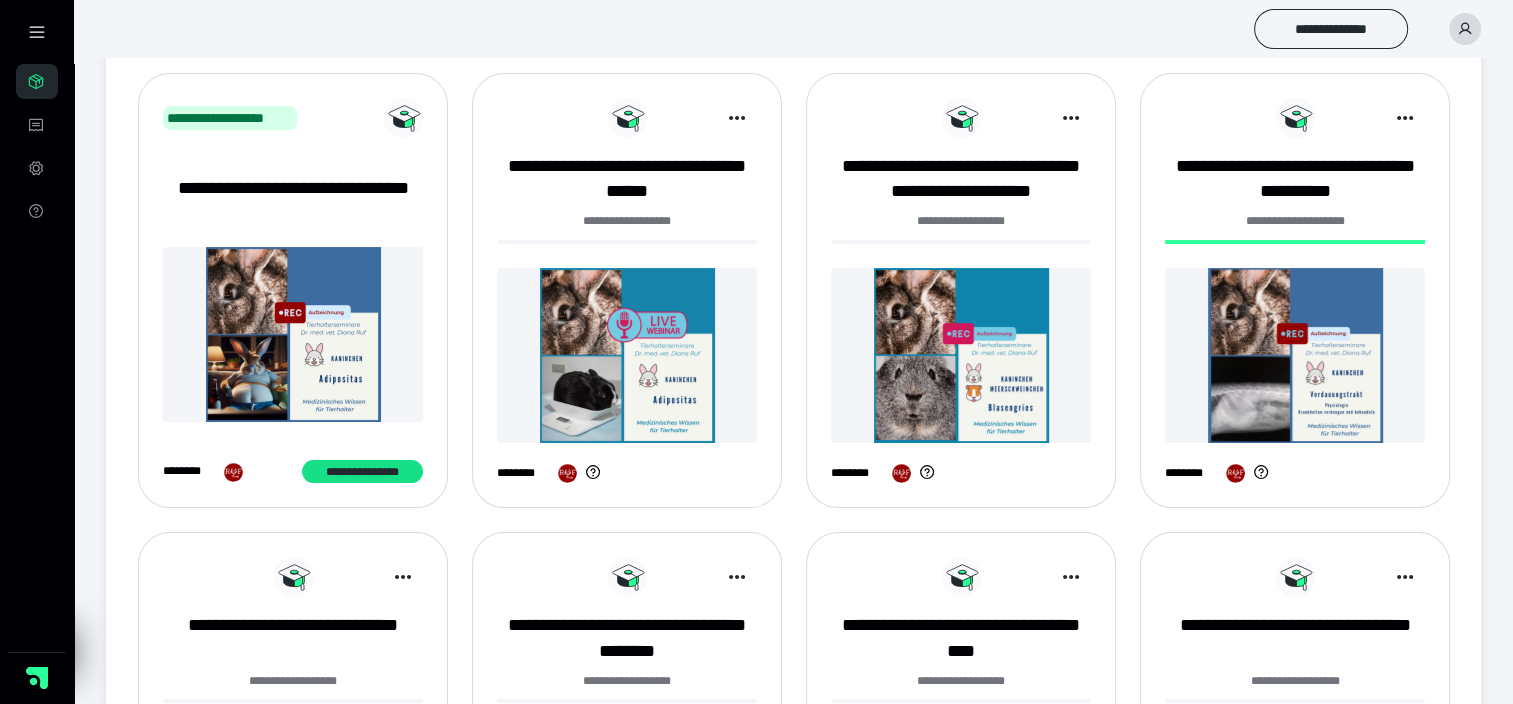 scroll, scrollTop: 561, scrollLeft: 0, axis: vertical 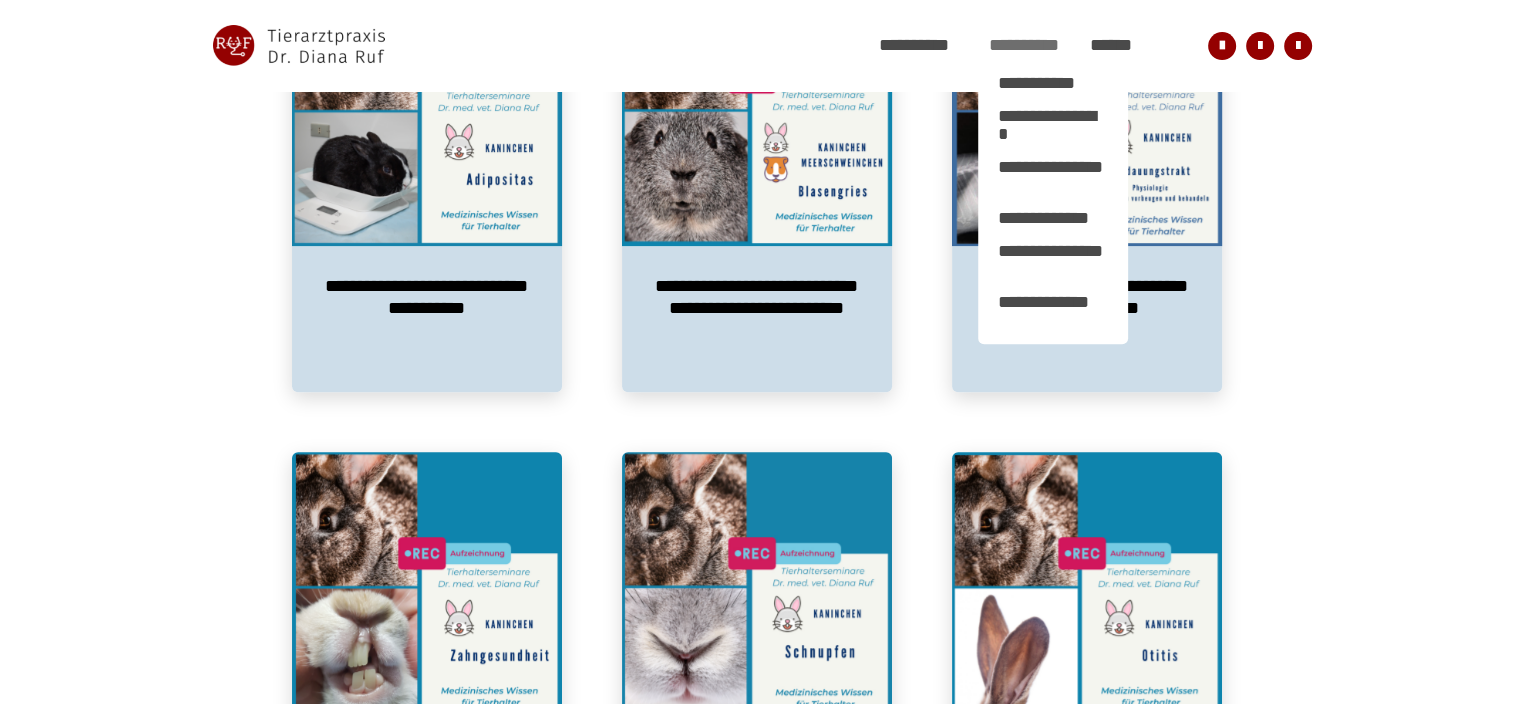 click on "**********" at bounding box center (1024, 45) 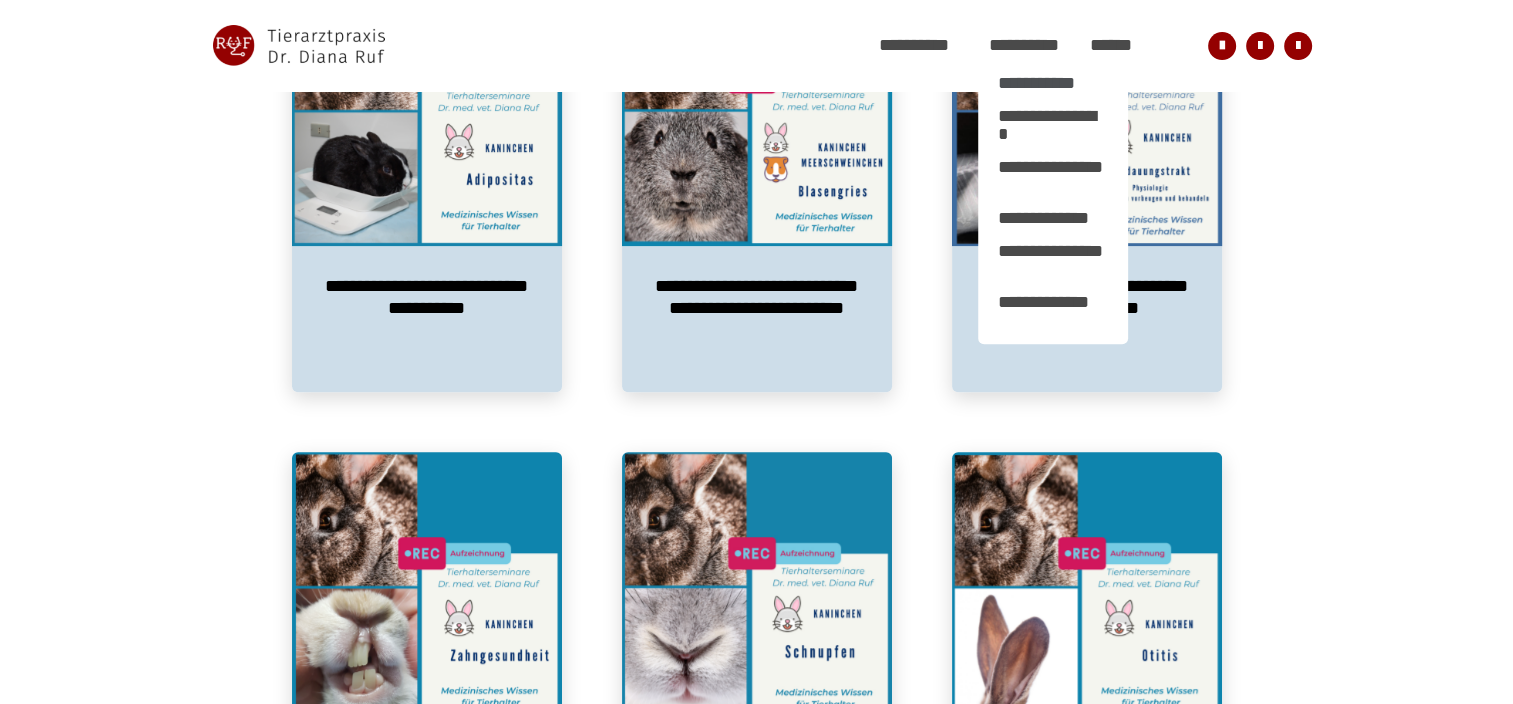 click on "**********" at bounding box center (1053, 83) 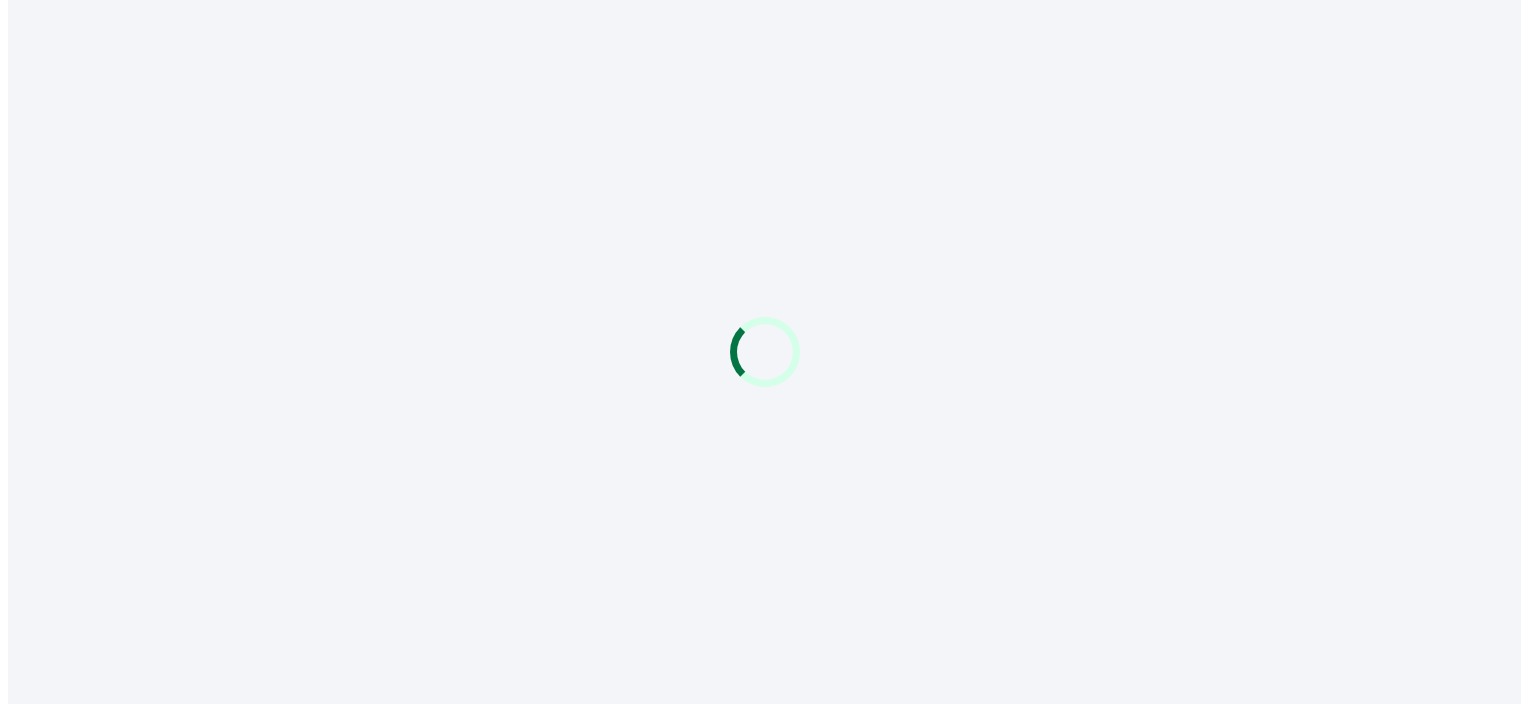 scroll, scrollTop: 0, scrollLeft: 0, axis: both 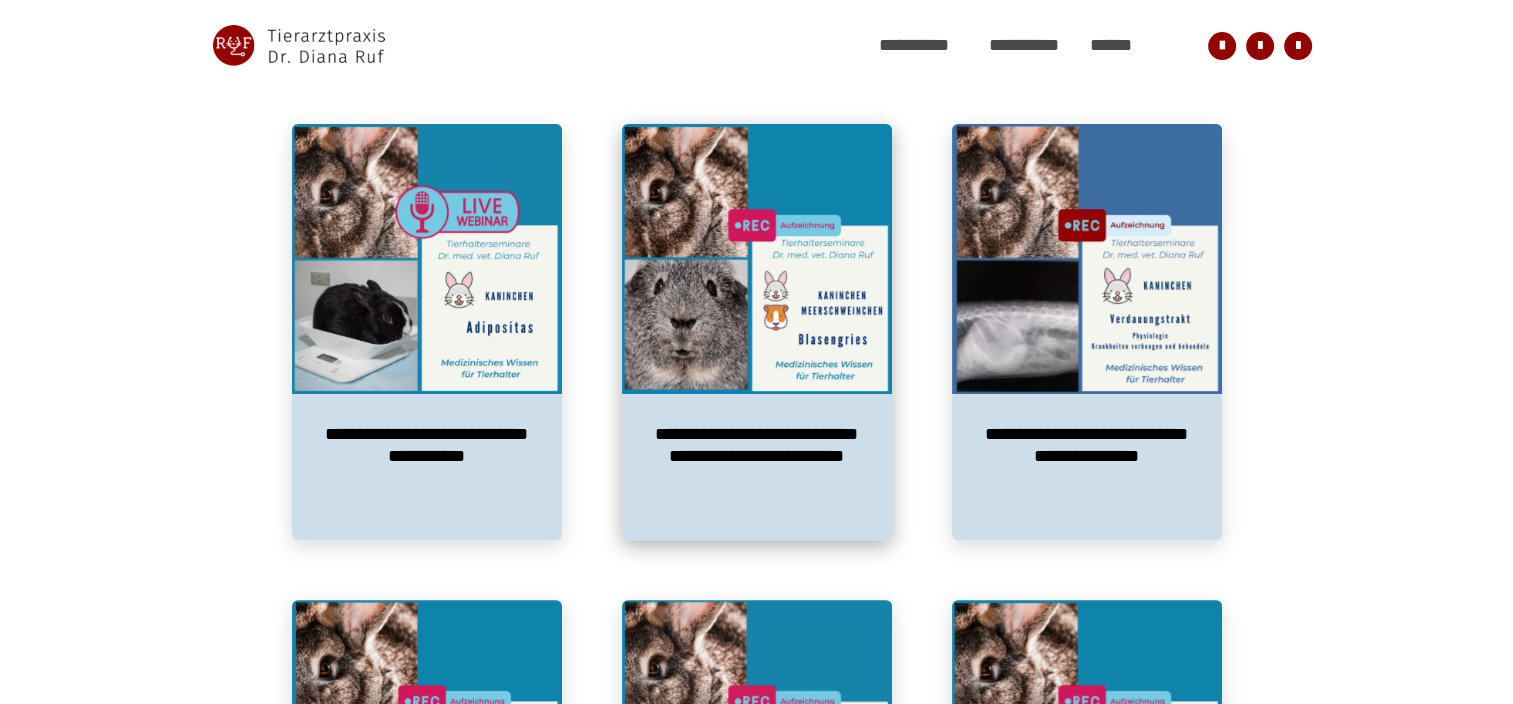click on "**********" at bounding box center (757, 467) 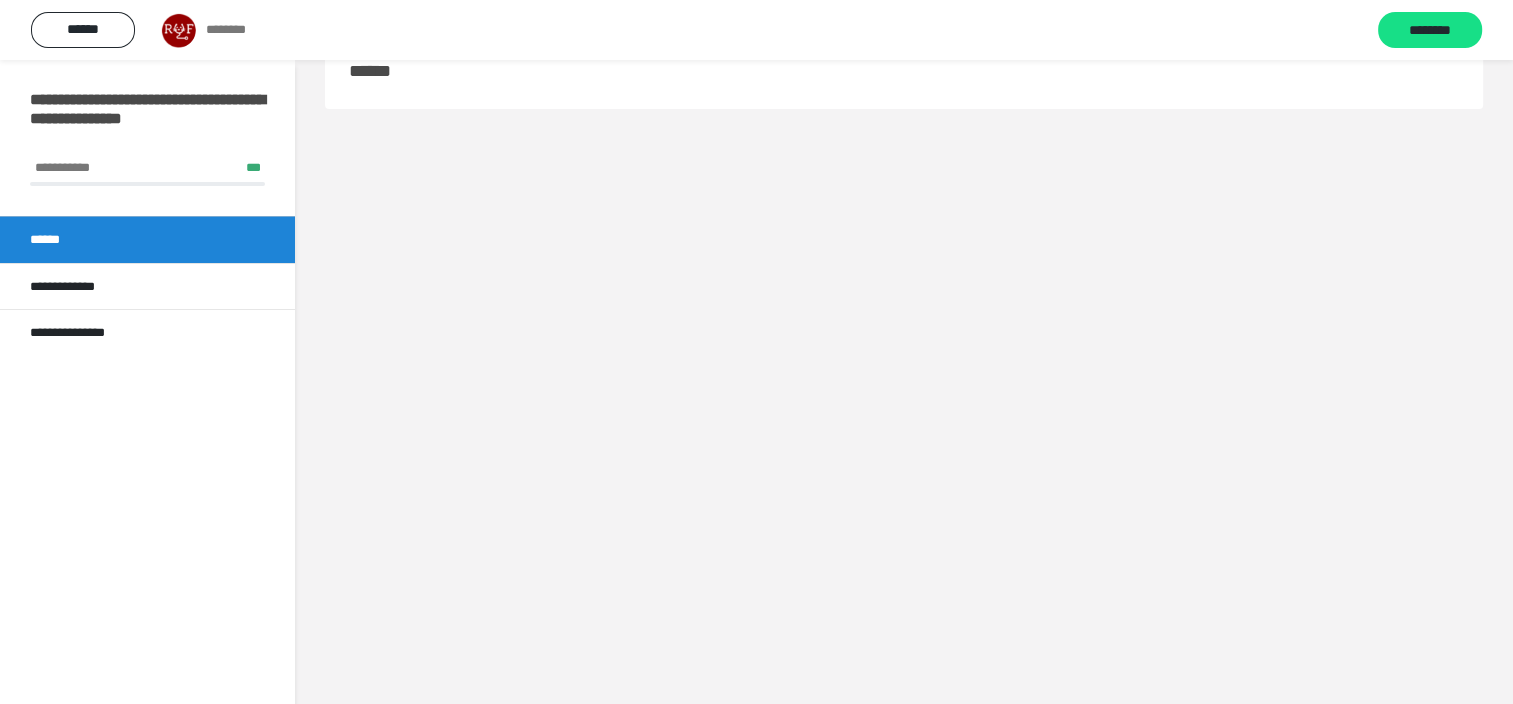 scroll, scrollTop: 60, scrollLeft: 0, axis: vertical 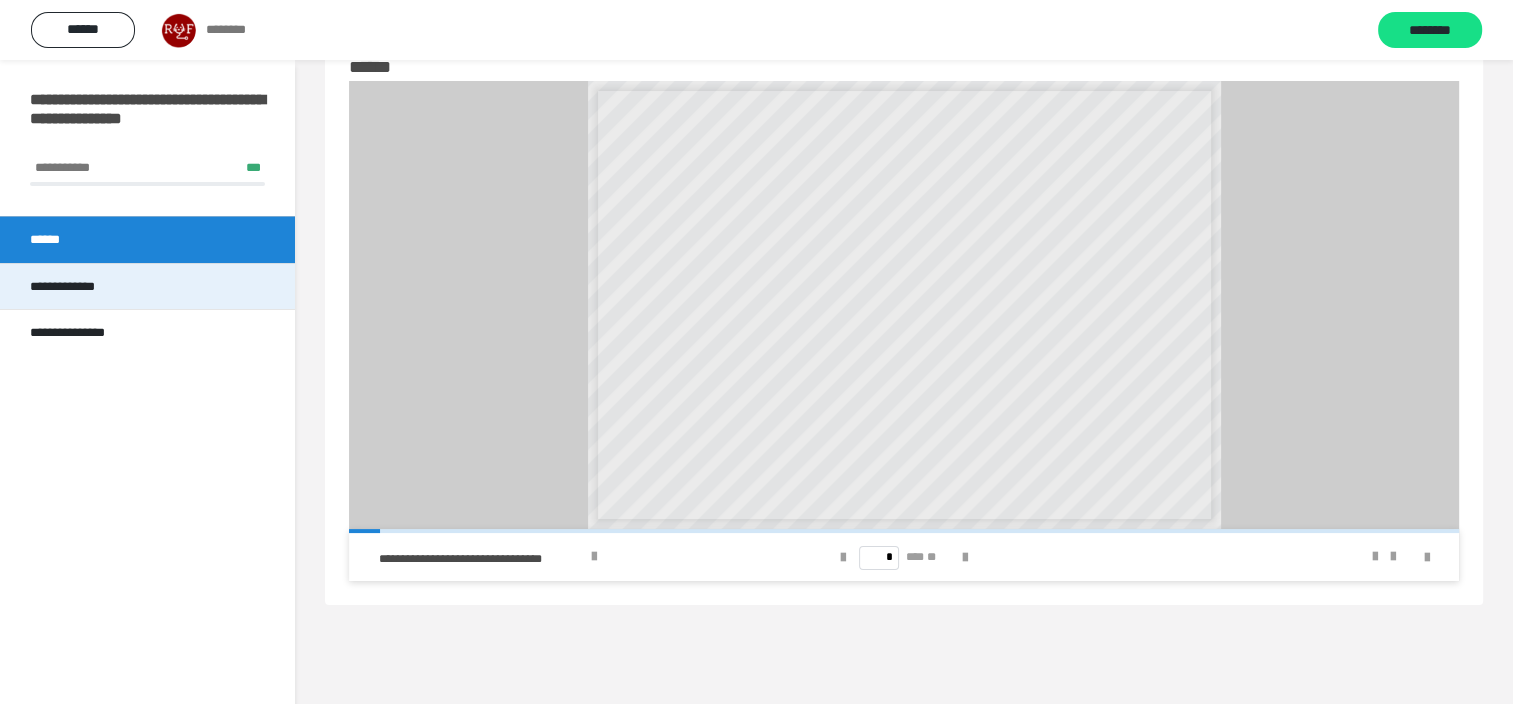 click on "**********" at bounding box center (78, 287) 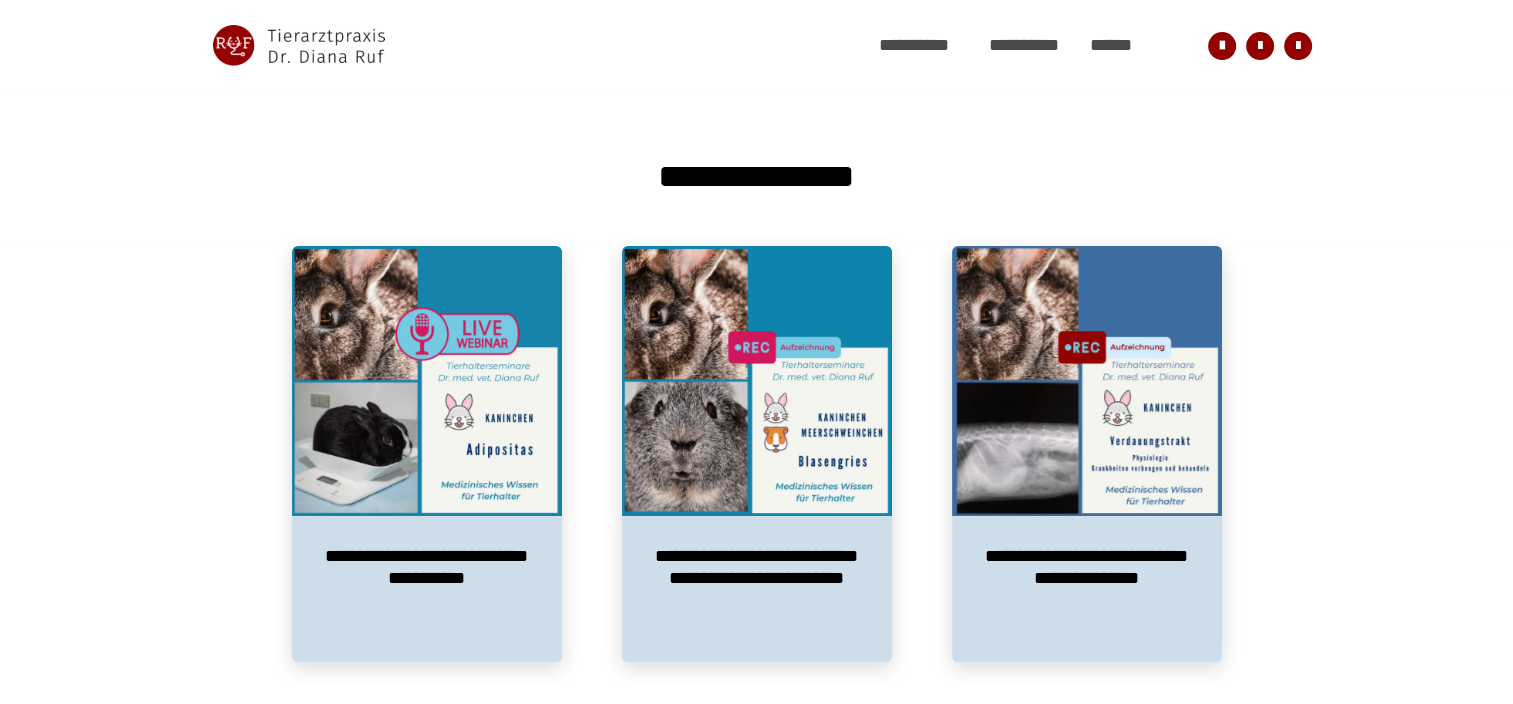 scroll, scrollTop: 0, scrollLeft: 0, axis: both 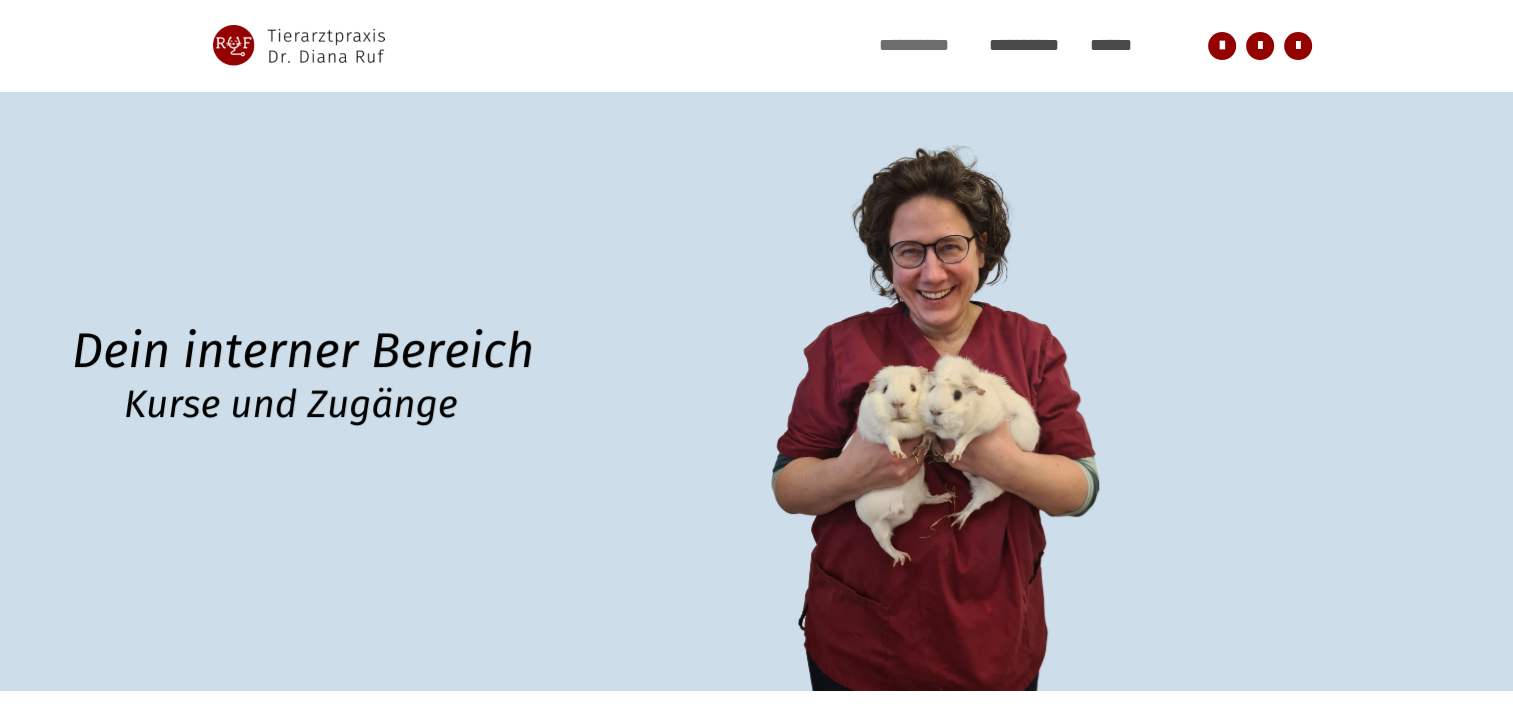 click on "**********" at bounding box center (918, 45) 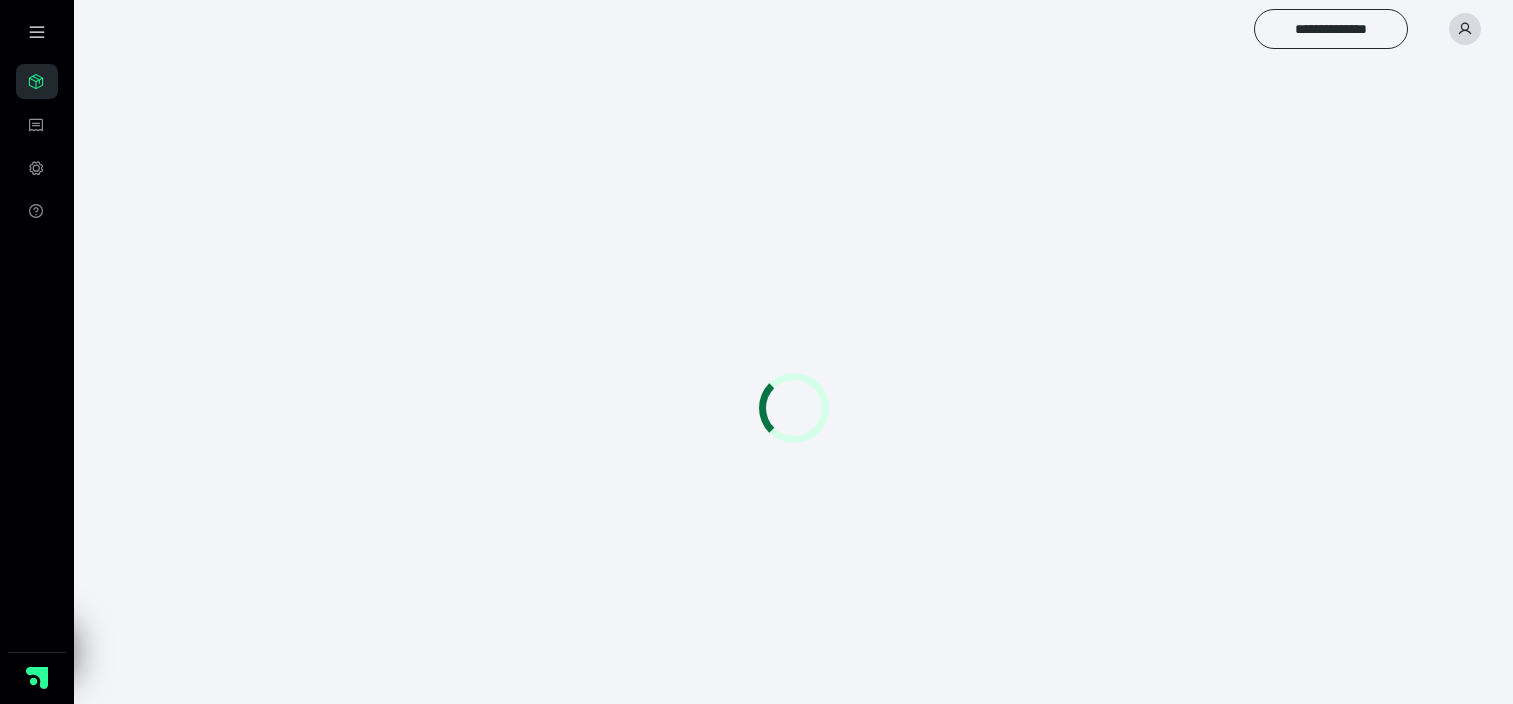 scroll, scrollTop: 0, scrollLeft: 0, axis: both 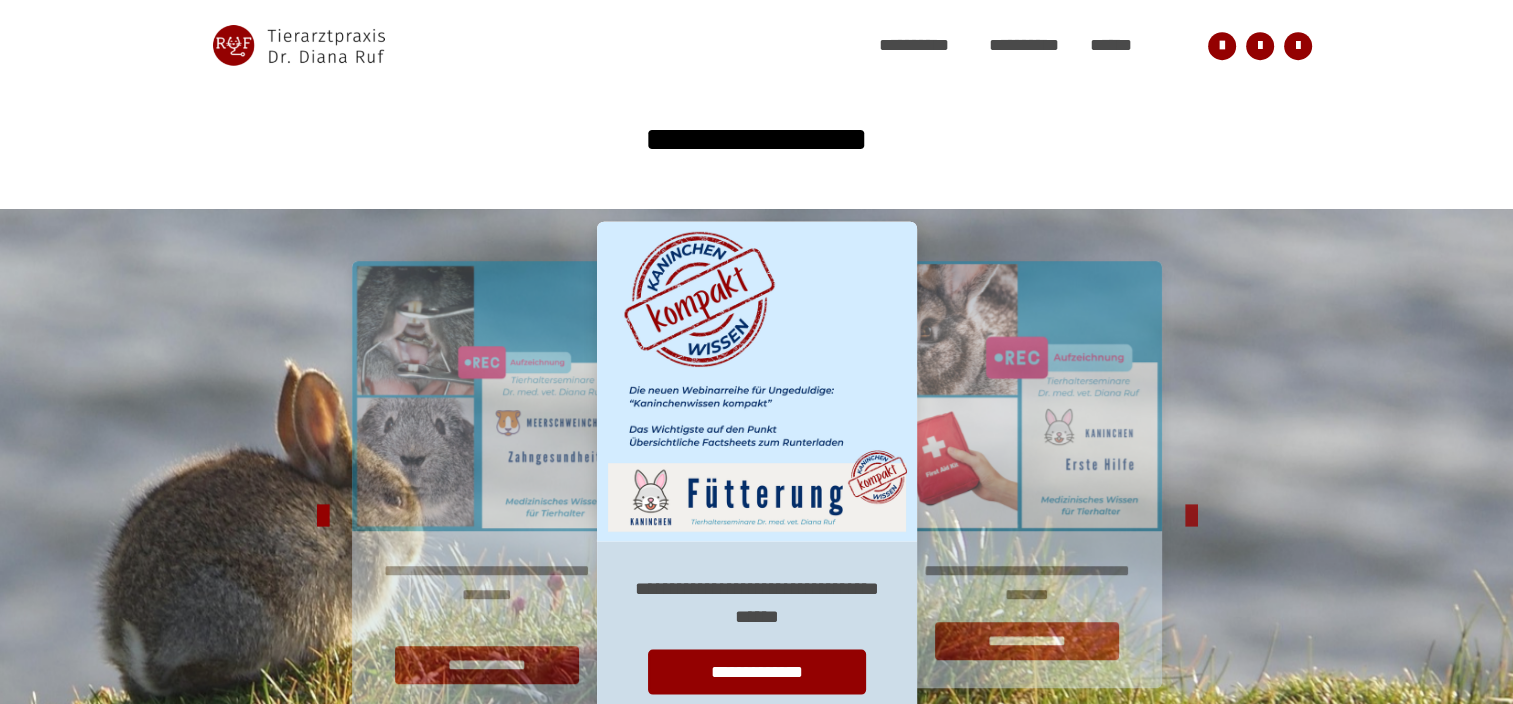 click at bounding box center [1191, 517] 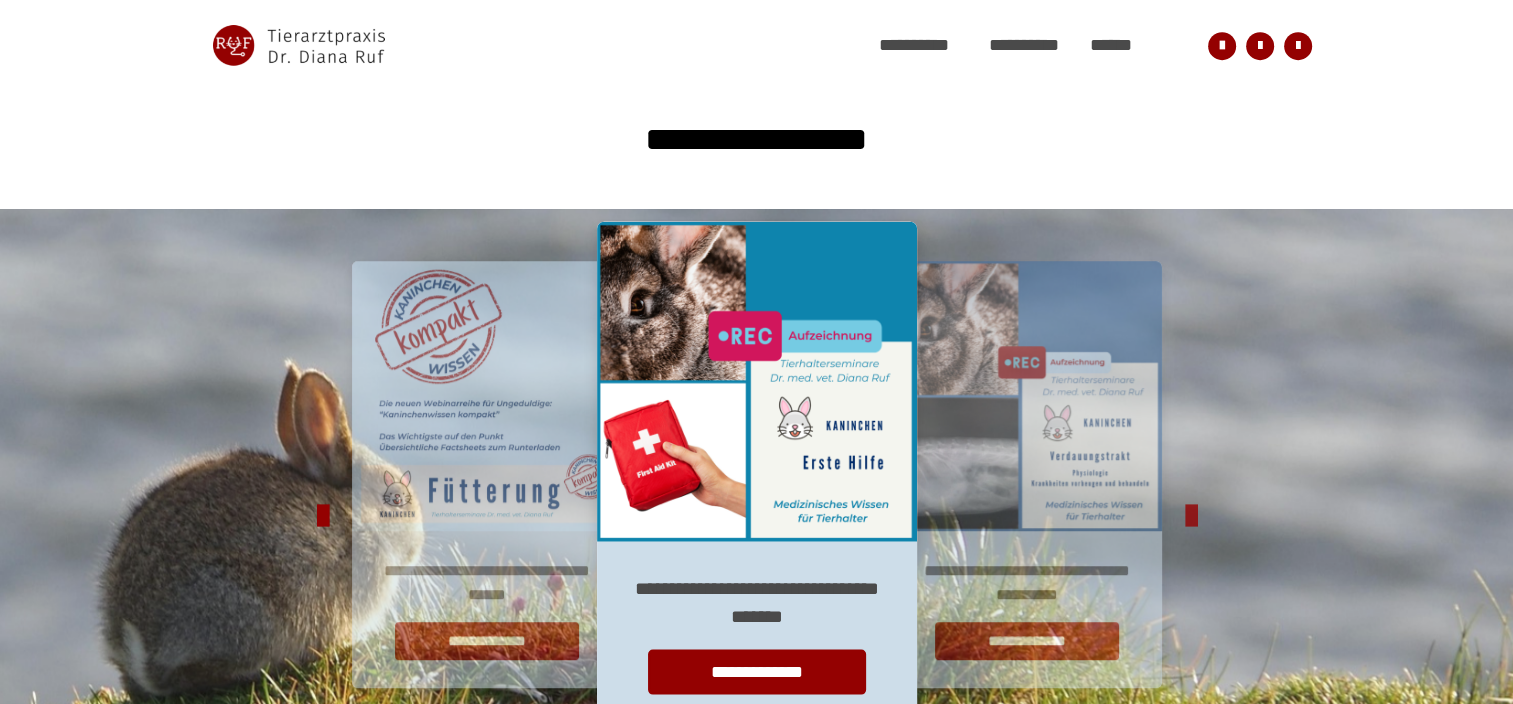 click at bounding box center (1191, 517) 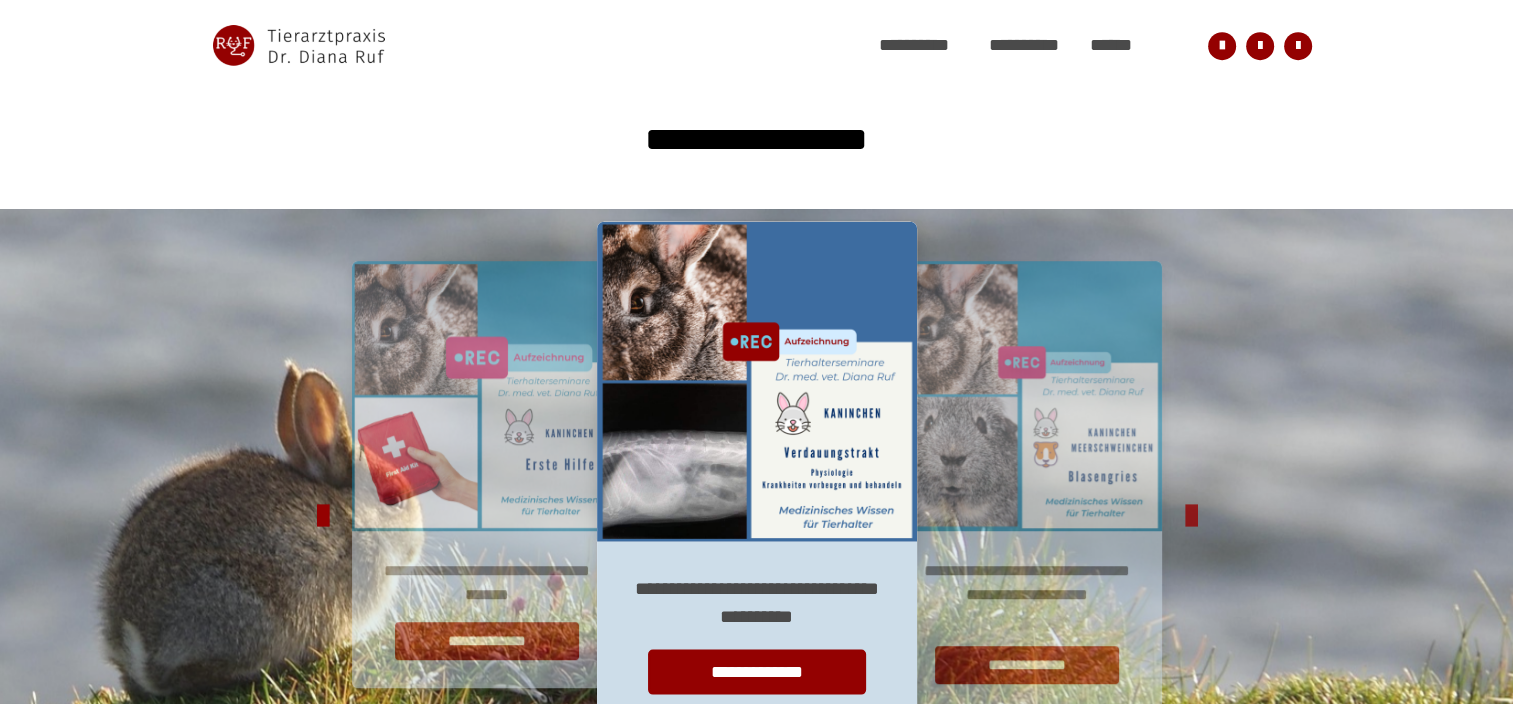 click at bounding box center (1191, 517) 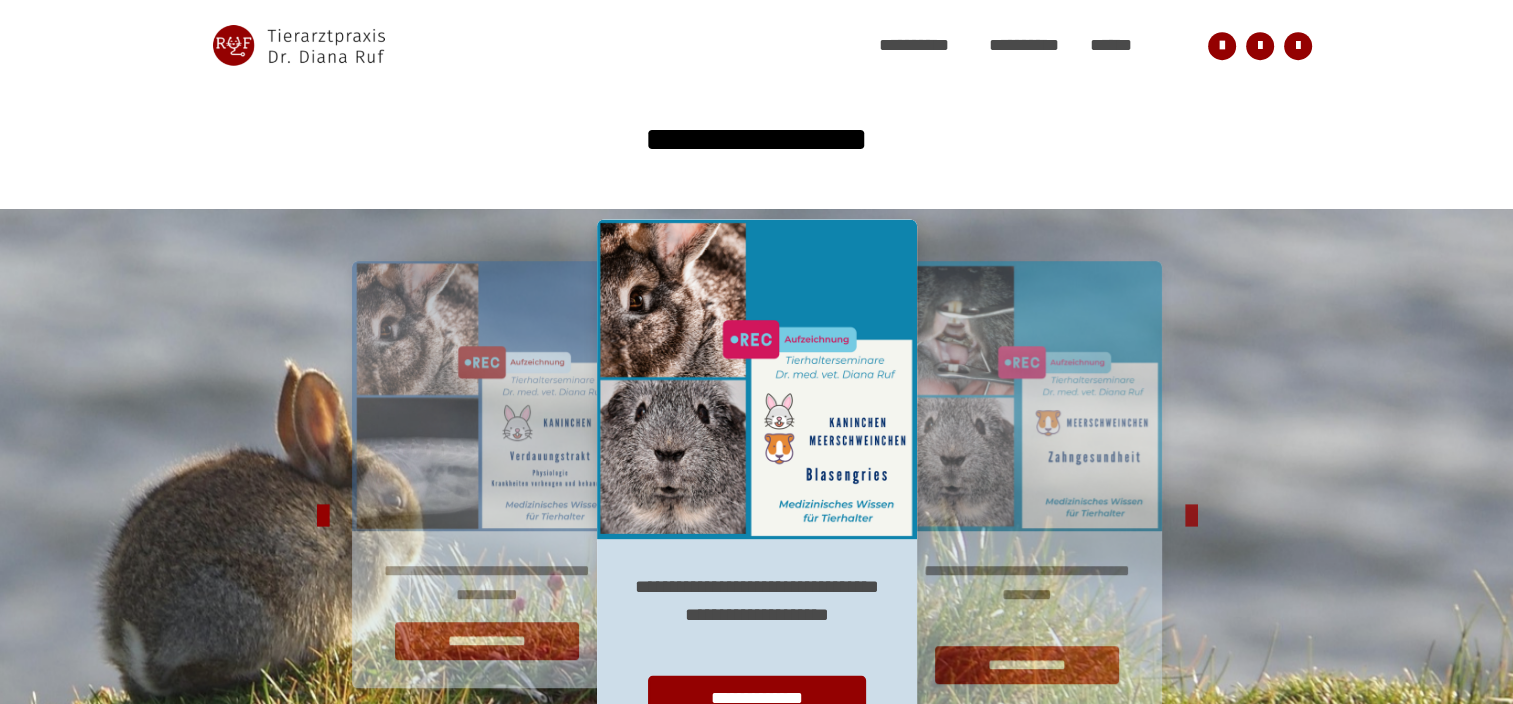 click at bounding box center (1191, 517) 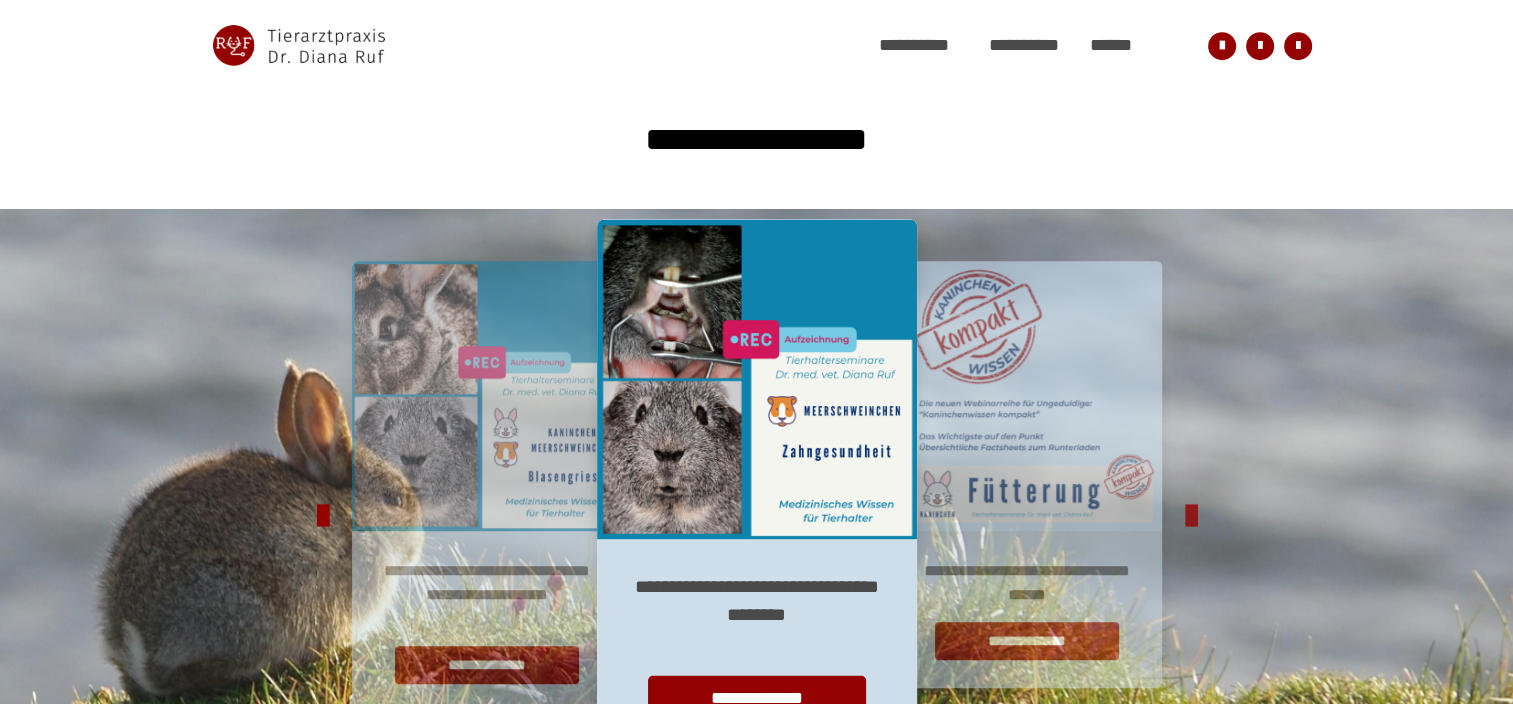 click at bounding box center [1191, 517] 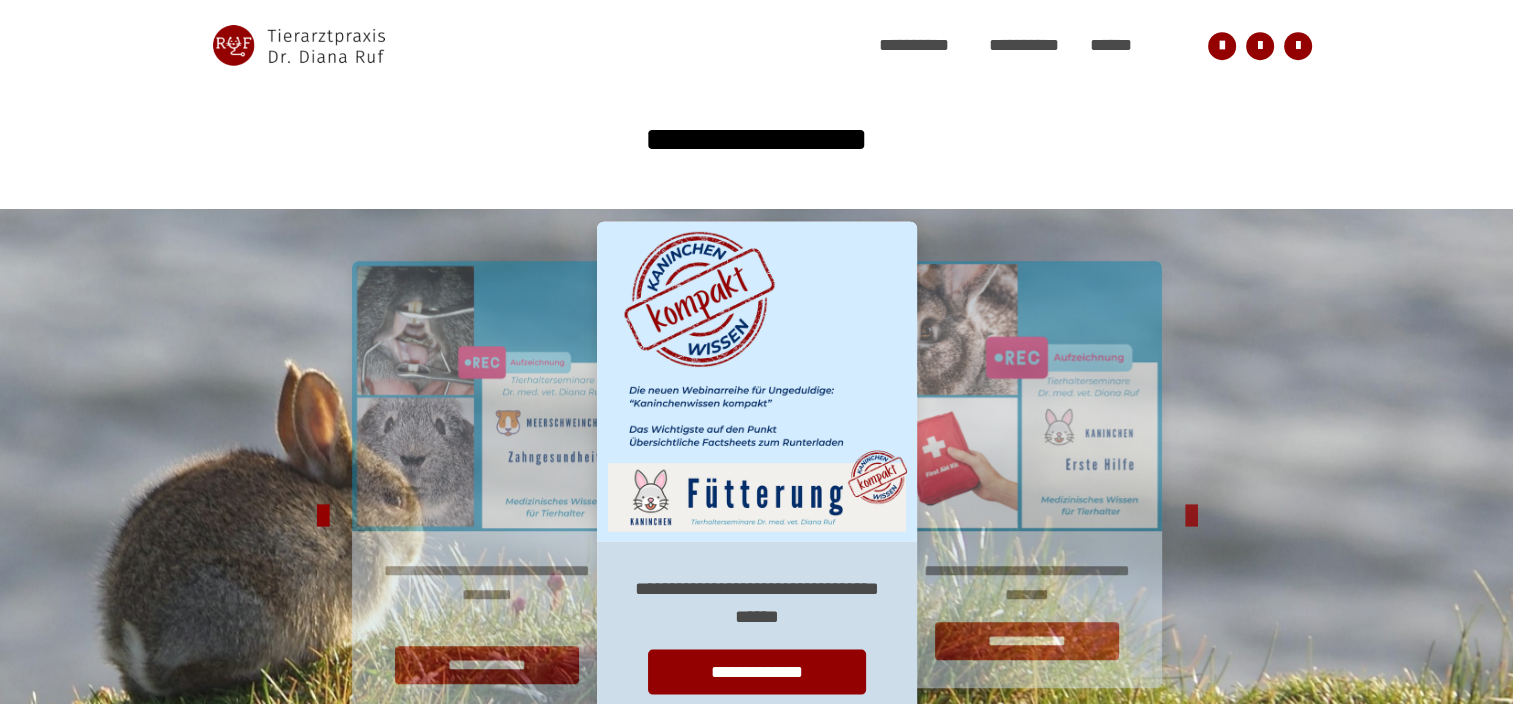 click at bounding box center (1191, 517) 